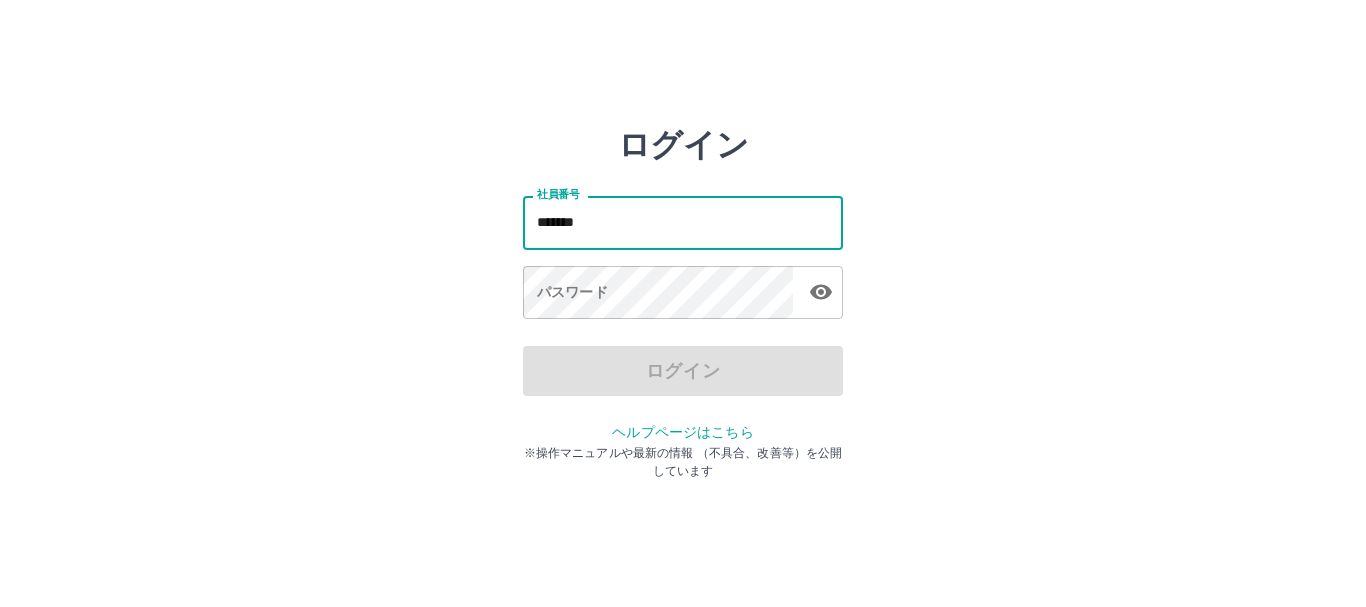 scroll, scrollTop: 0, scrollLeft: 0, axis: both 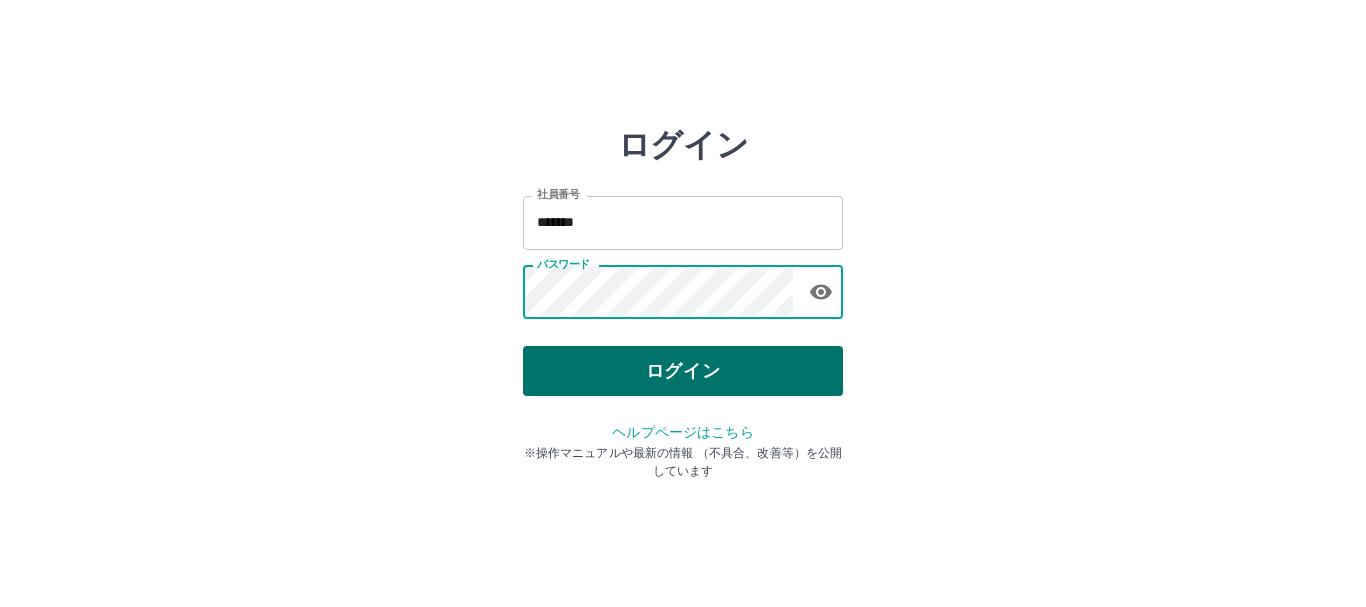 click on "ログイン" at bounding box center (683, 371) 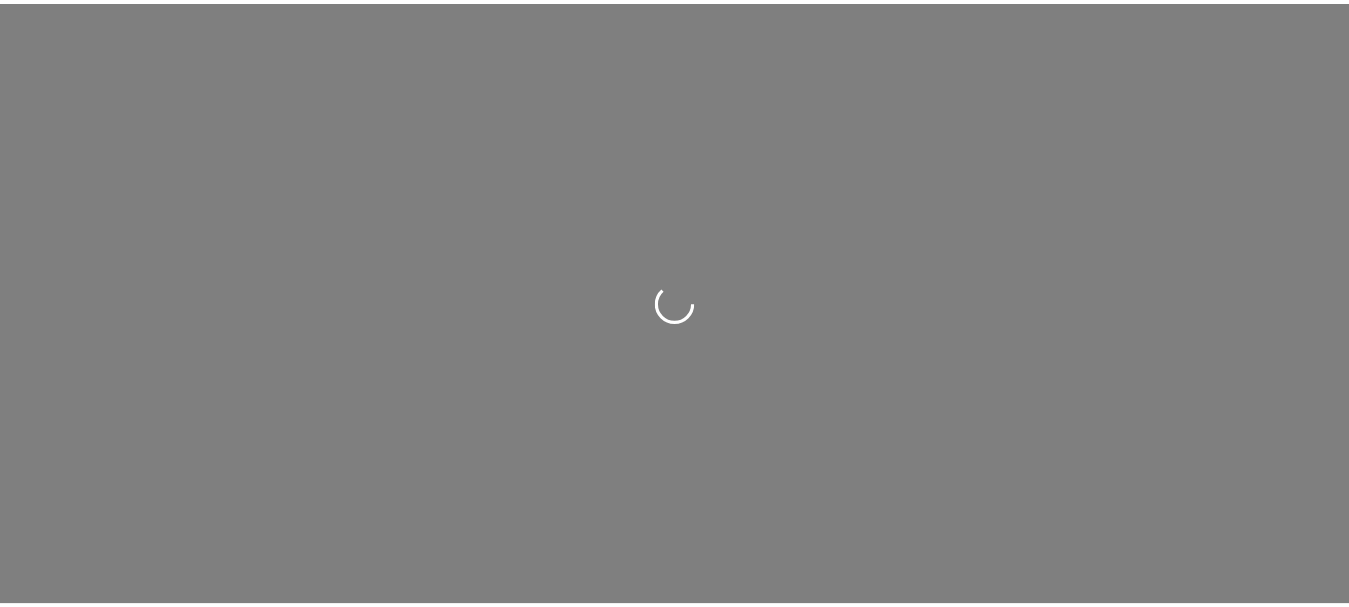 scroll, scrollTop: 0, scrollLeft: 0, axis: both 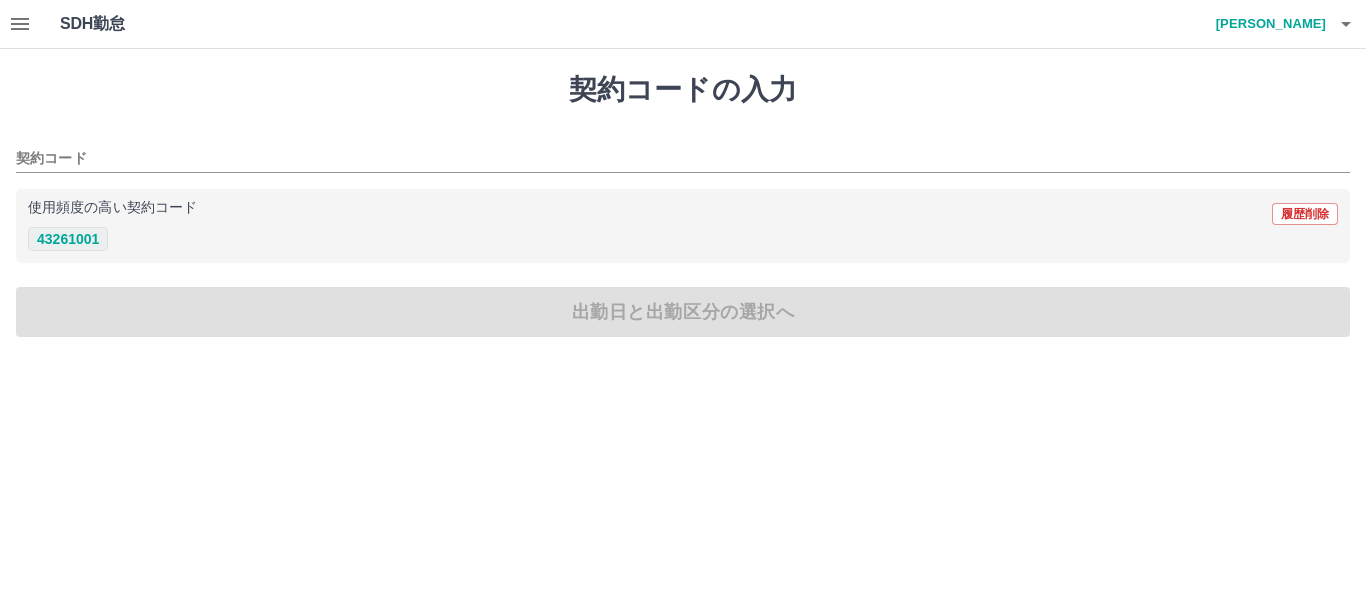 click on "43261001" at bounding box center (68, 239) 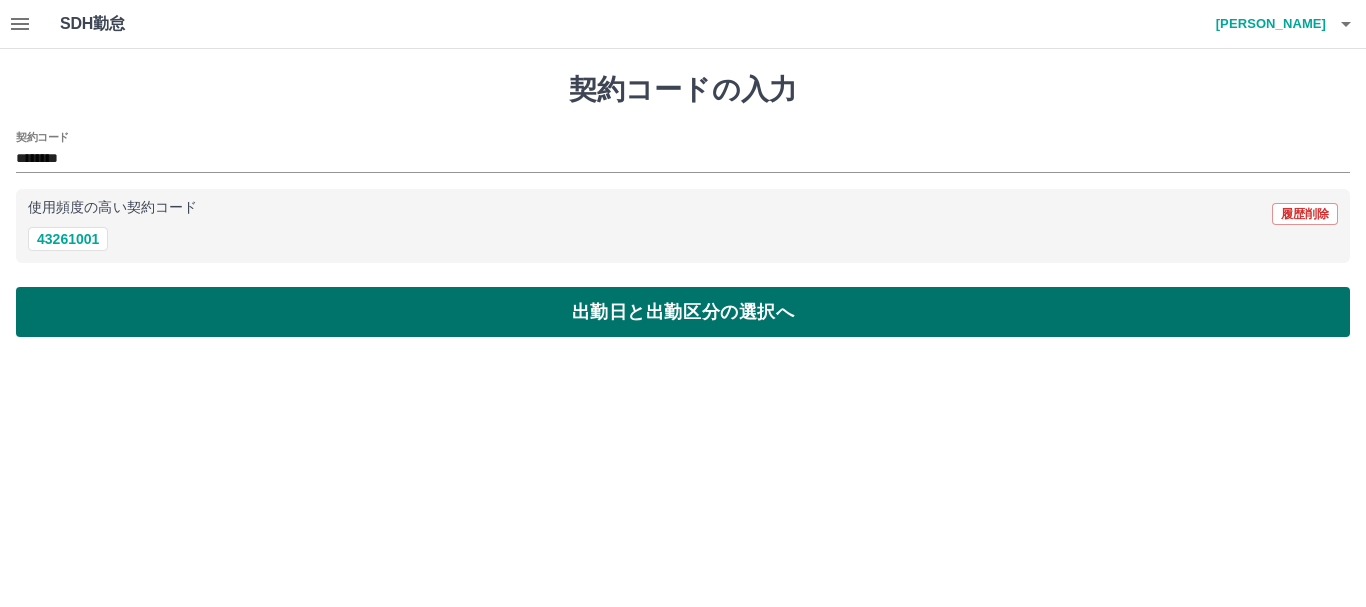 click on "出勤日と出勤区分の選択へ" at bounding box center [683, 312] 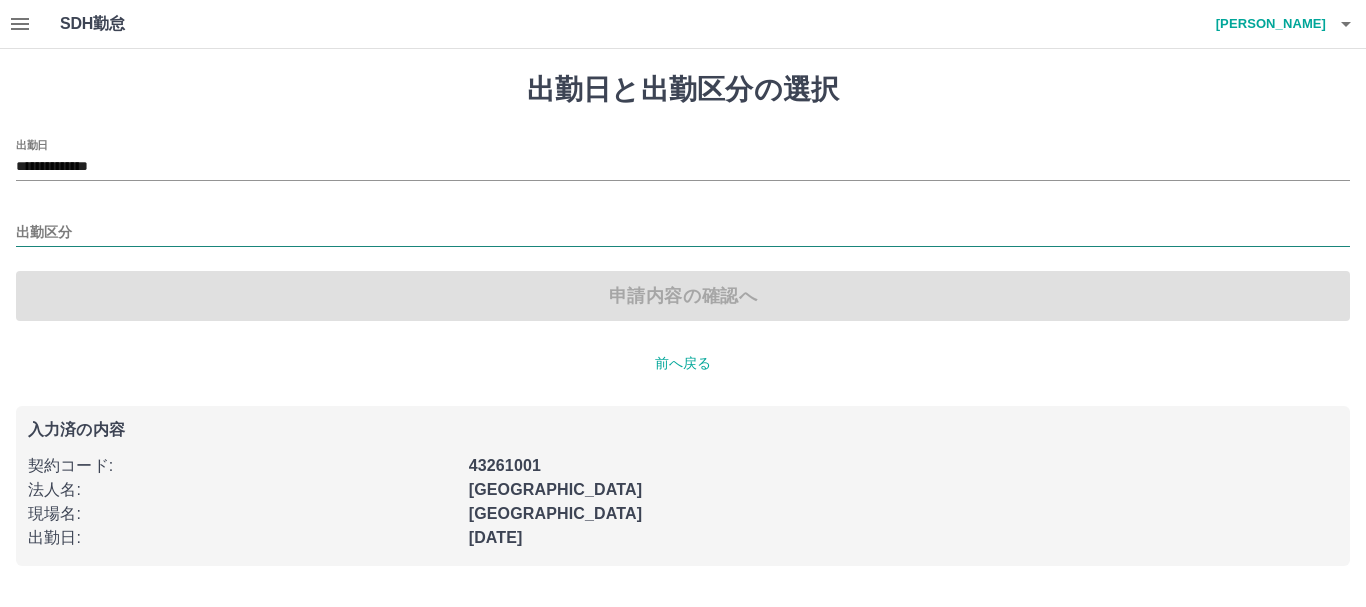 click on "出勤区分" at bounding box center (683, 233) 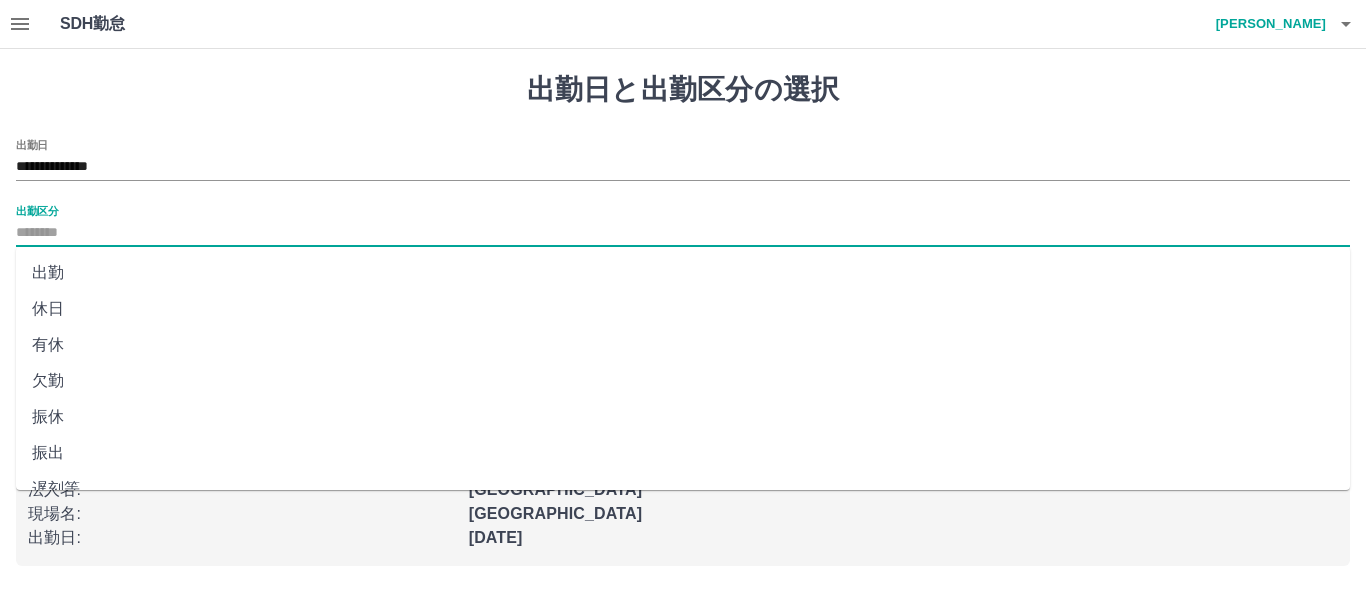 click on "出勤" at bounding box center [683, 273] 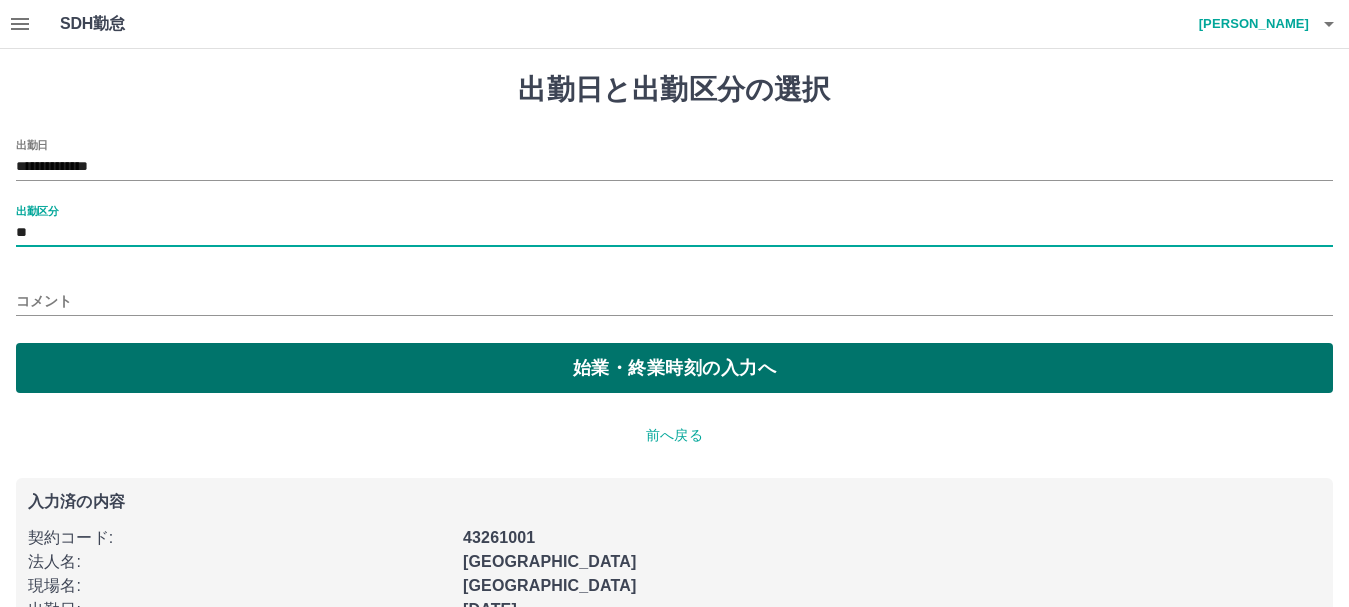 click on "始業・終業時刻の入力へ" at bounding box center [674, 368] 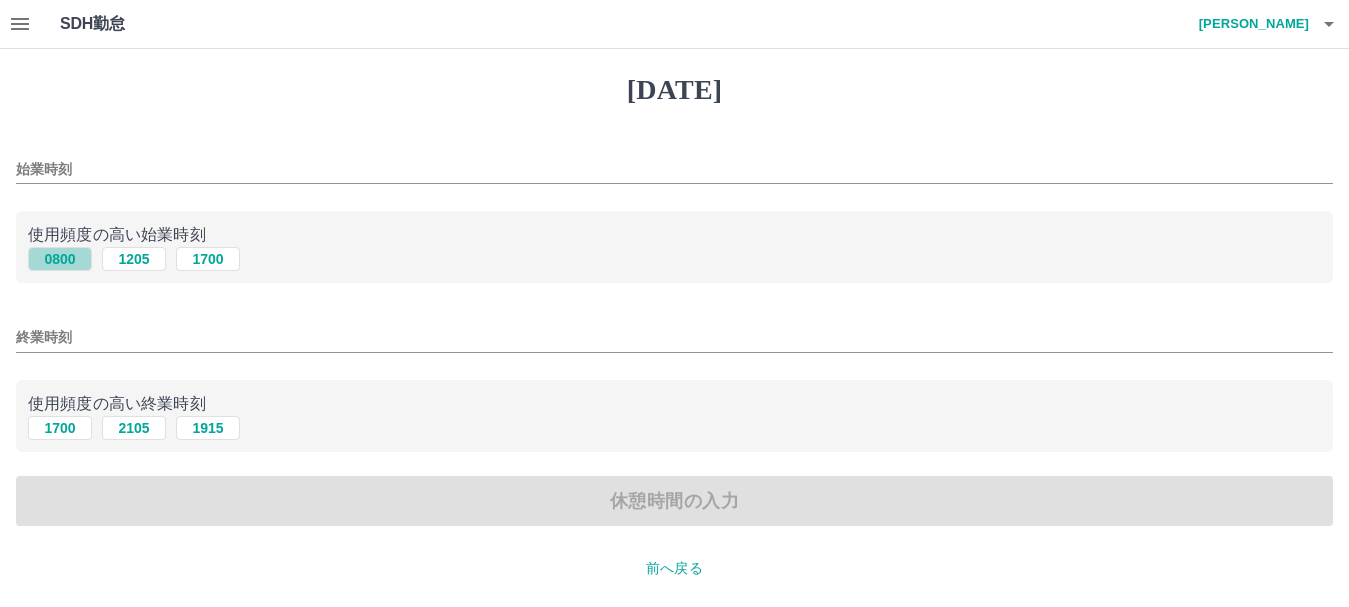 click on "0800" at bounding box center [60, 259] 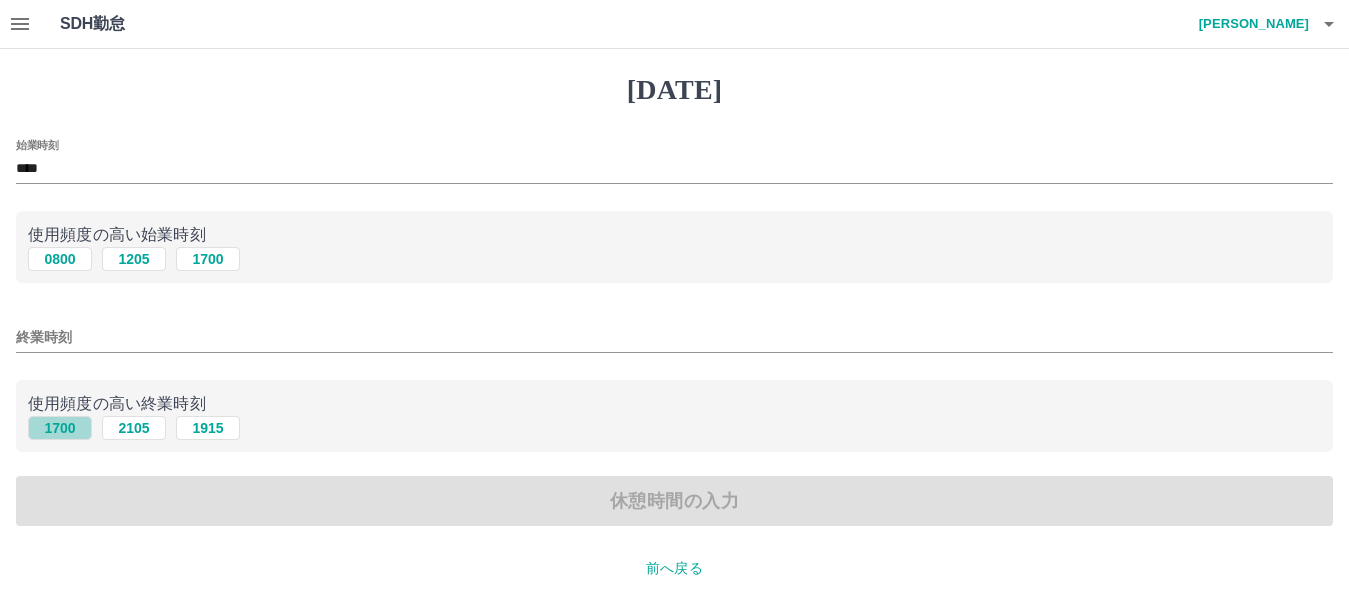 click on "1700" at bounding box center [60, 428] 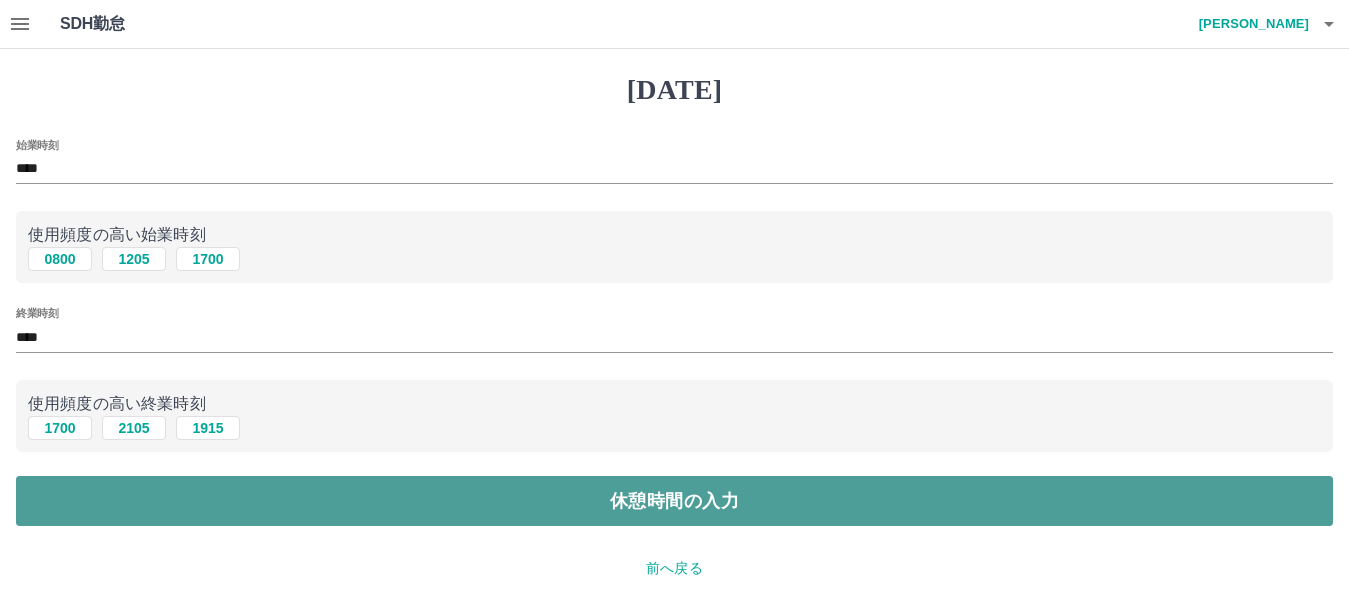 click on "休憩時間の入力" at bounding box center (674, 501) 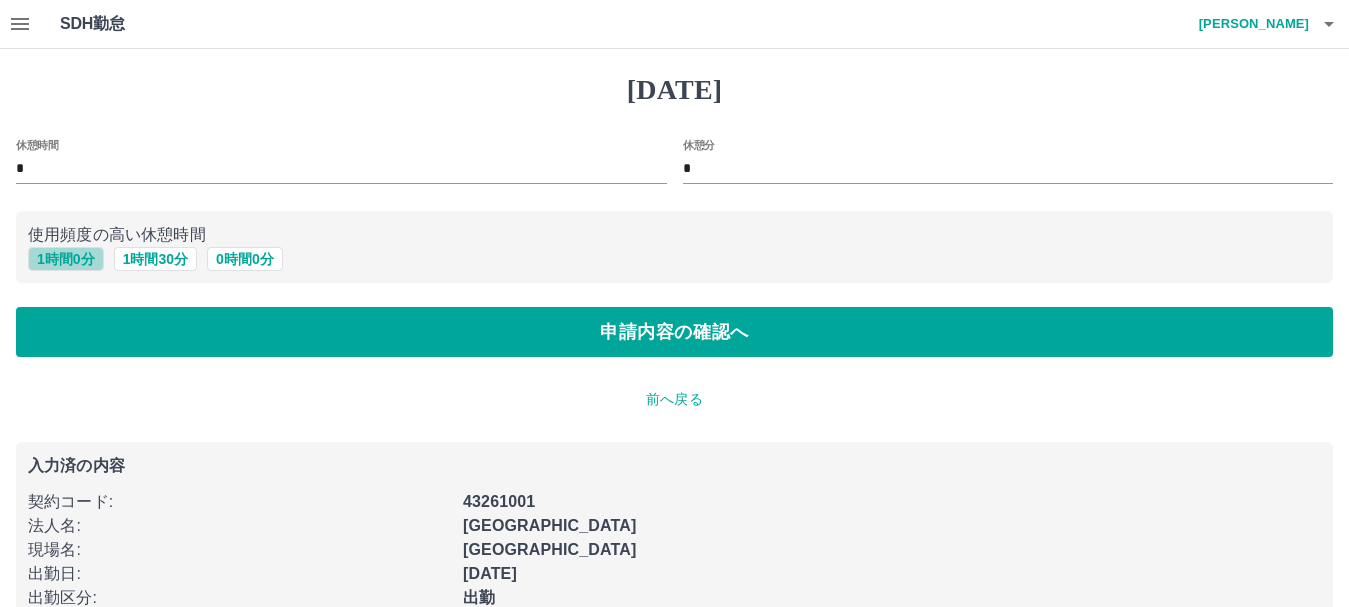 click on "1 時間 0 分" at bounding box center [66, 259] 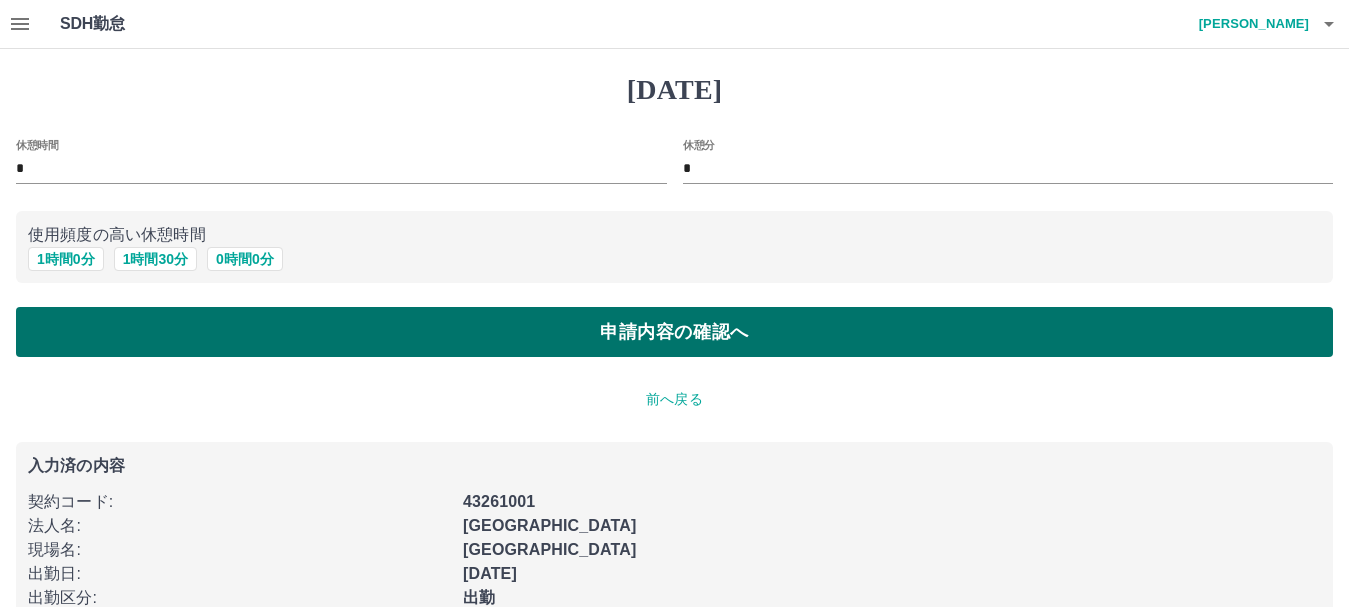 click on "申請内容の確認へ" at bounding box center [674, 332] 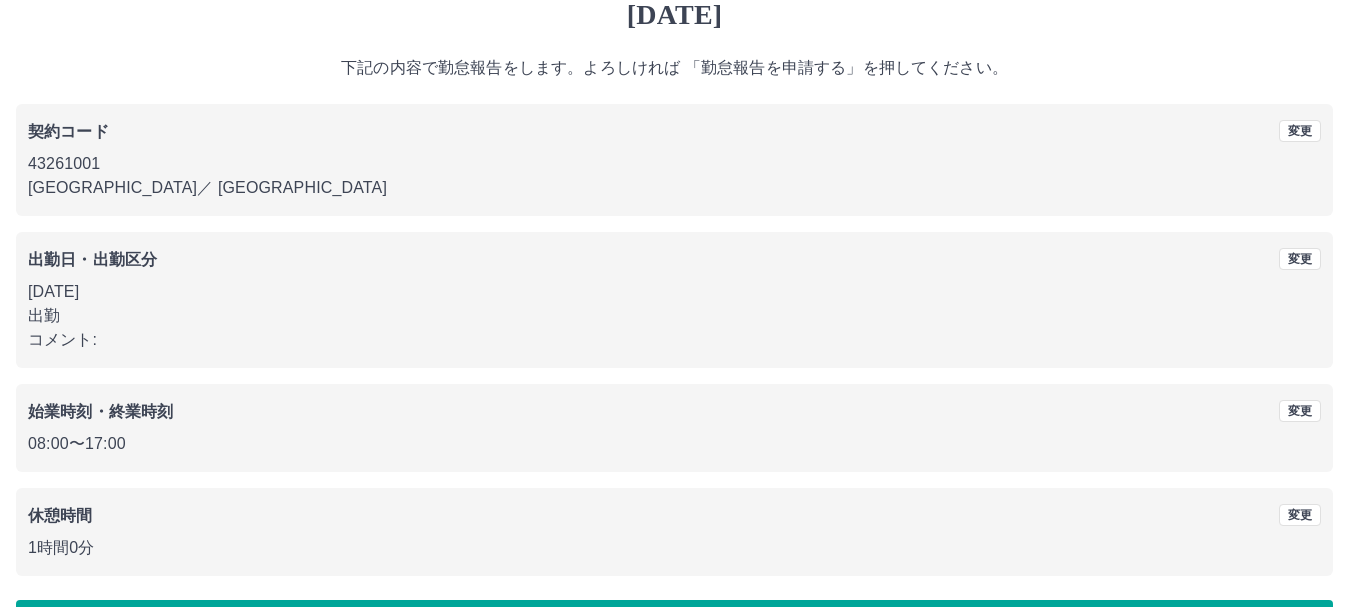 scroll, scrollTop: 142, scrollLeft: 0, axis: vertical 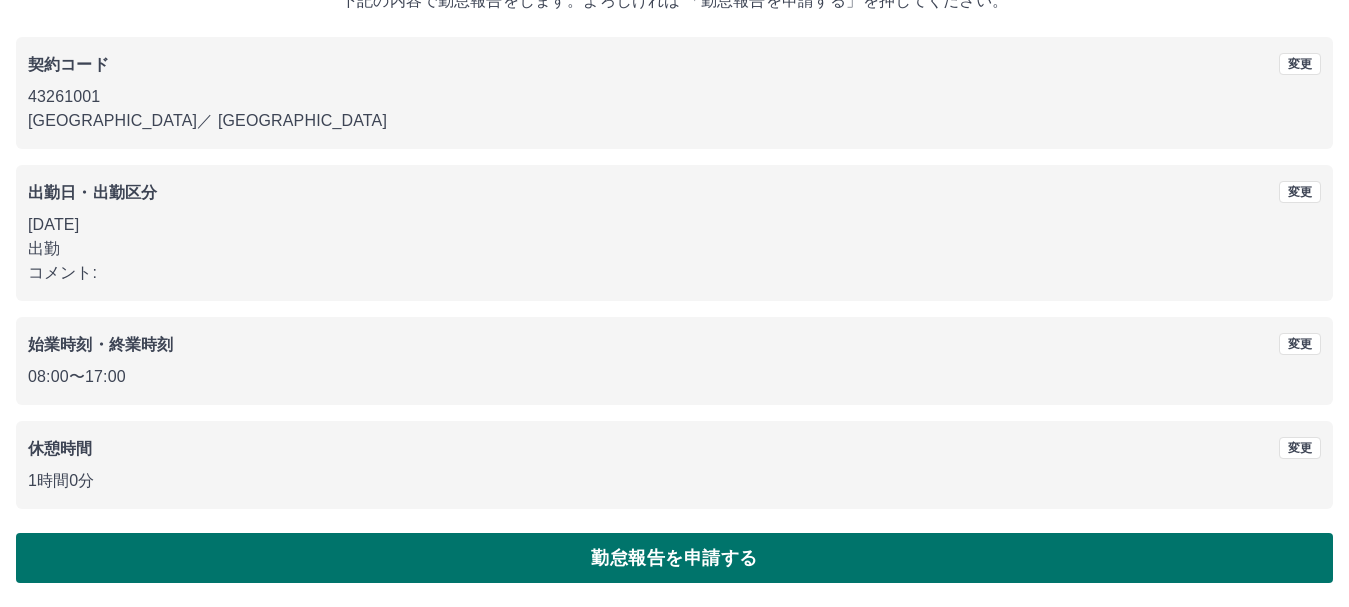 click on "勤怠報告を申請する" at bounding box center [674, 558] 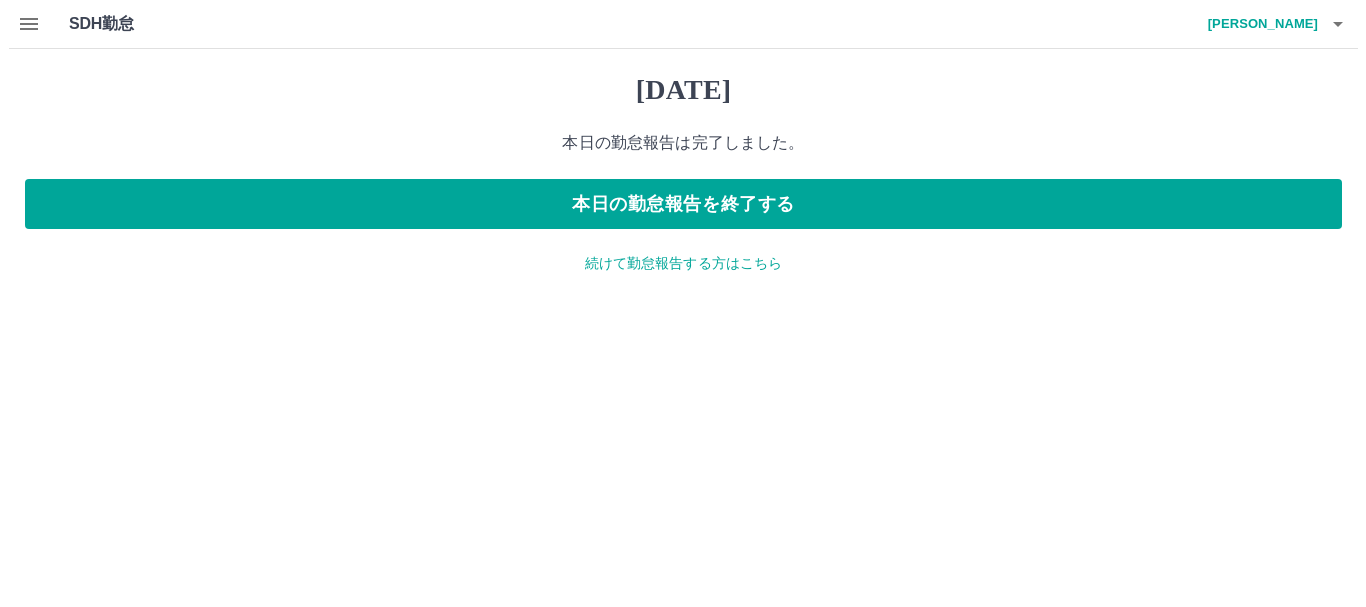 scroll, scrollTop: 0, scrollLeft: 0, axis: both 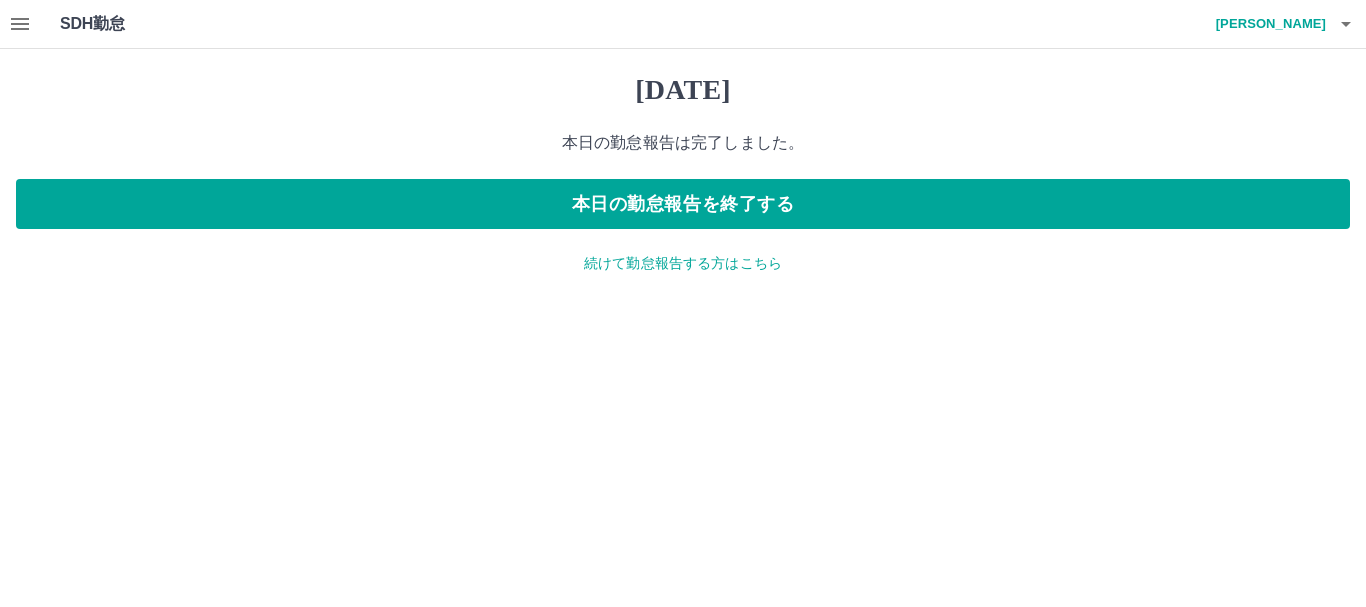 drag, startPoint x: 777, startPoint y: 211, endPoint x: 375, endPoint y: 332, distance: 419.81543 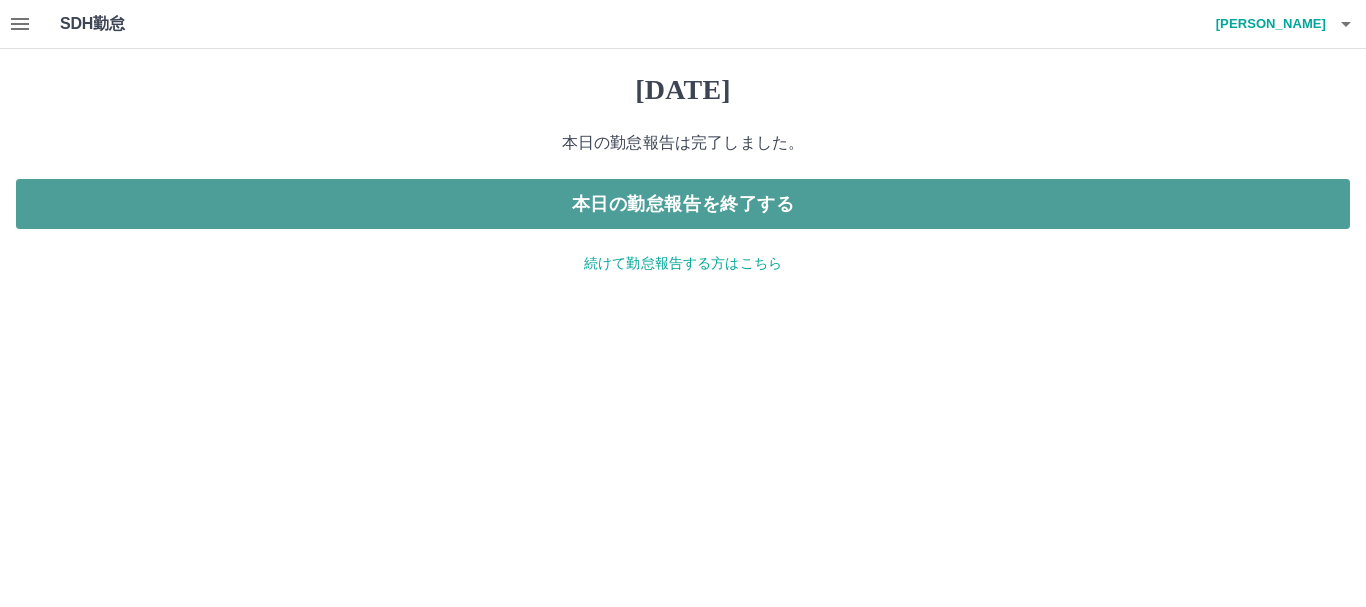 click on "本日の勤怠報告を終了する" at bounding box center (683, 204) 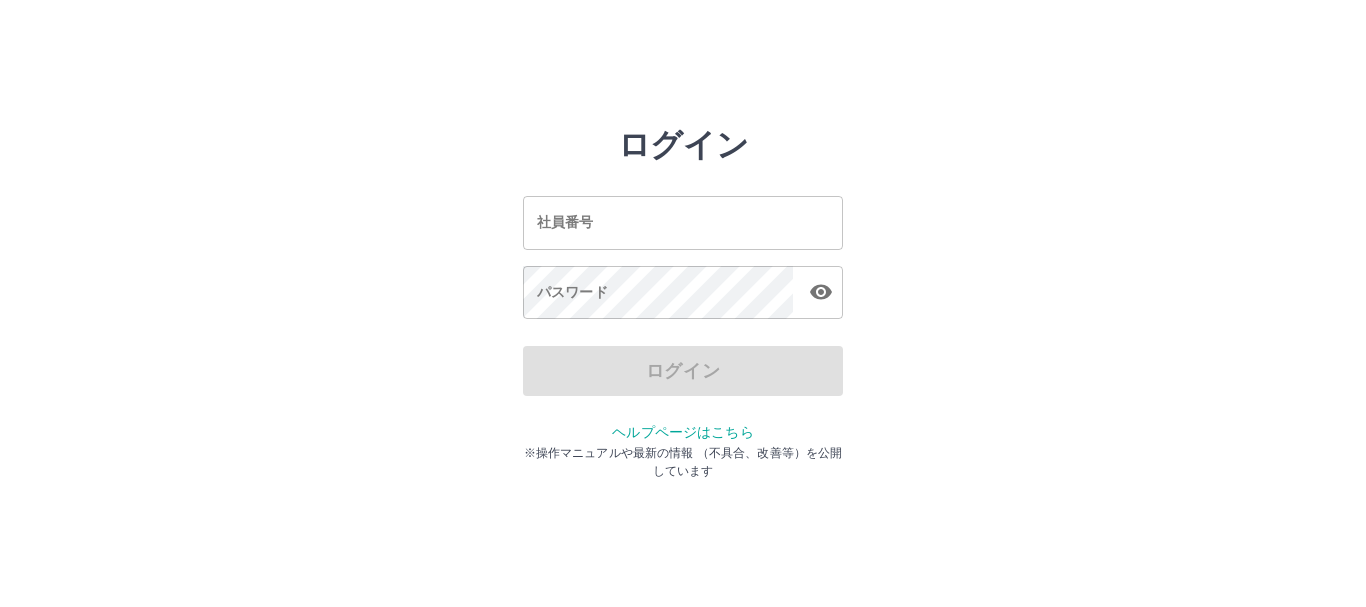 scroll, scrollTop: 0, scrollLeft: 0, axis: both 